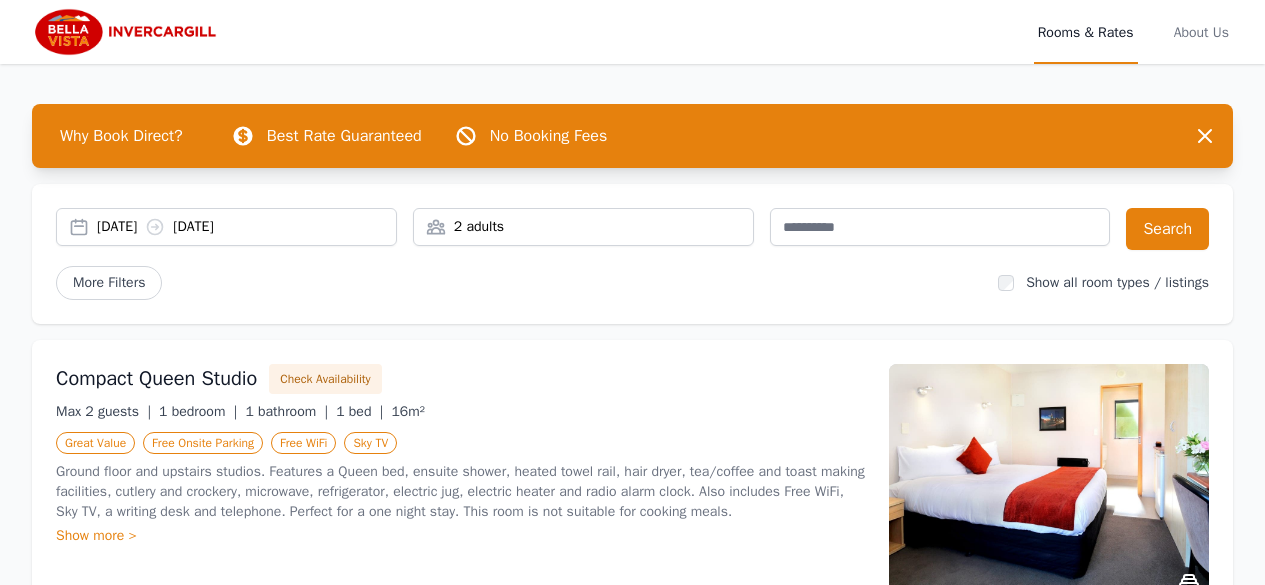 scroll, scrollTop: 0, scrollLeft: 0, axis: both 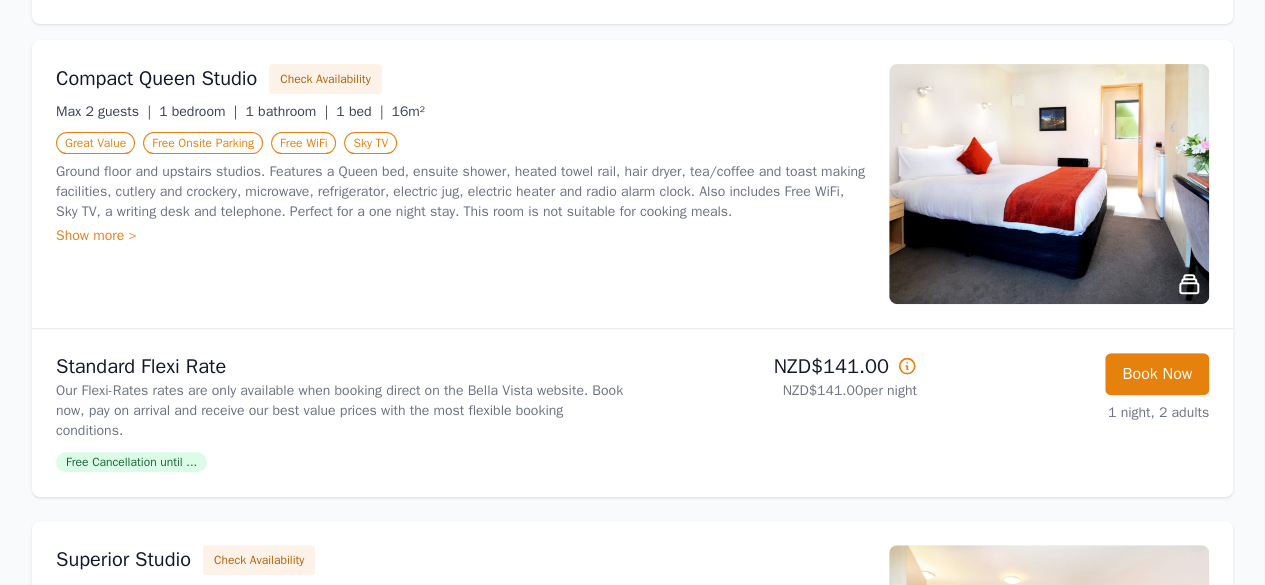 click at bounding box center (1049, 184) 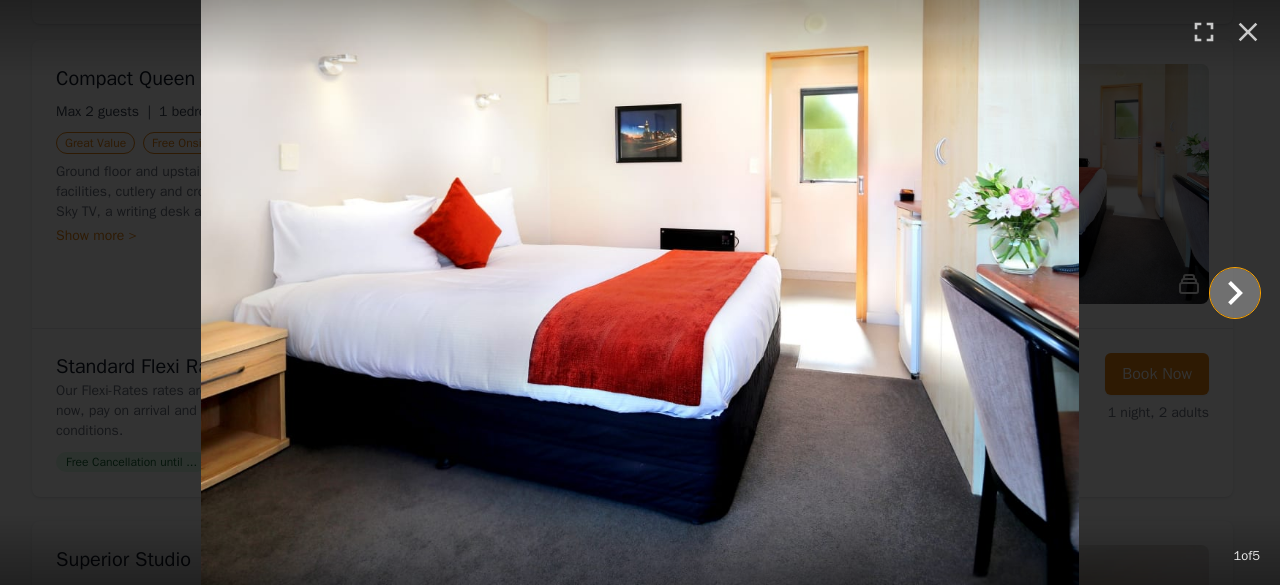 click 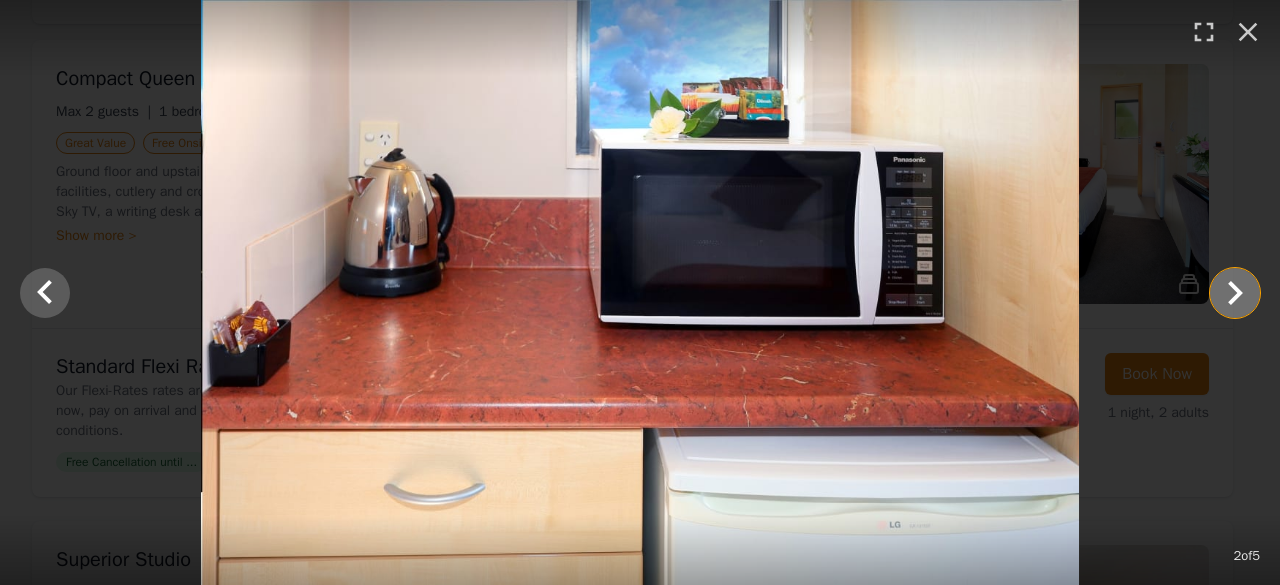 click 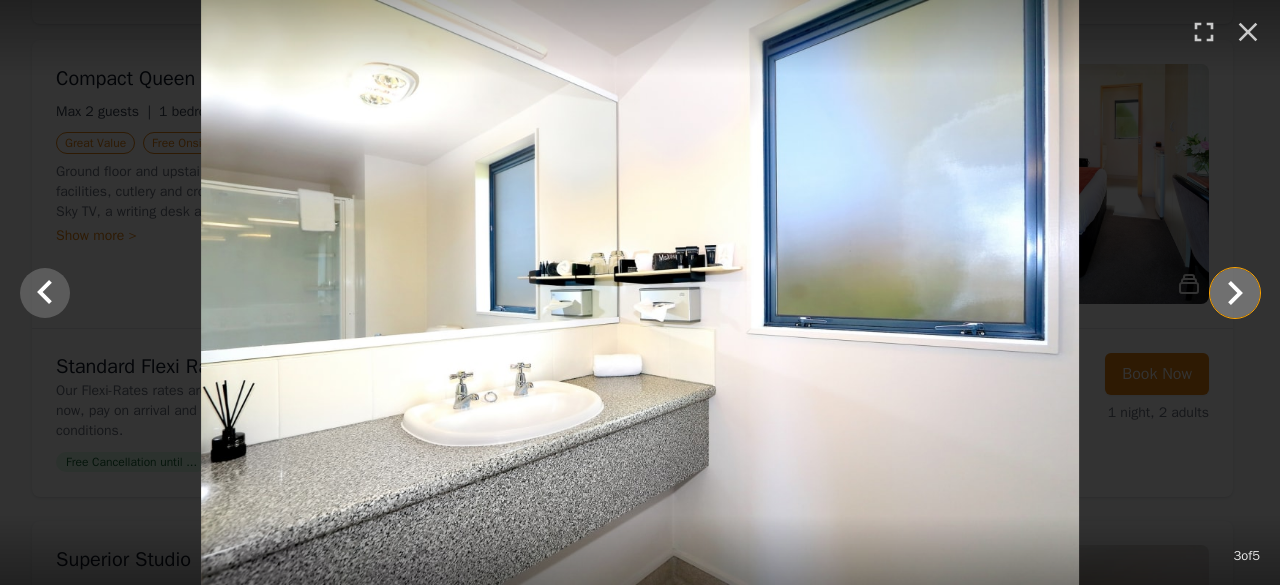 click 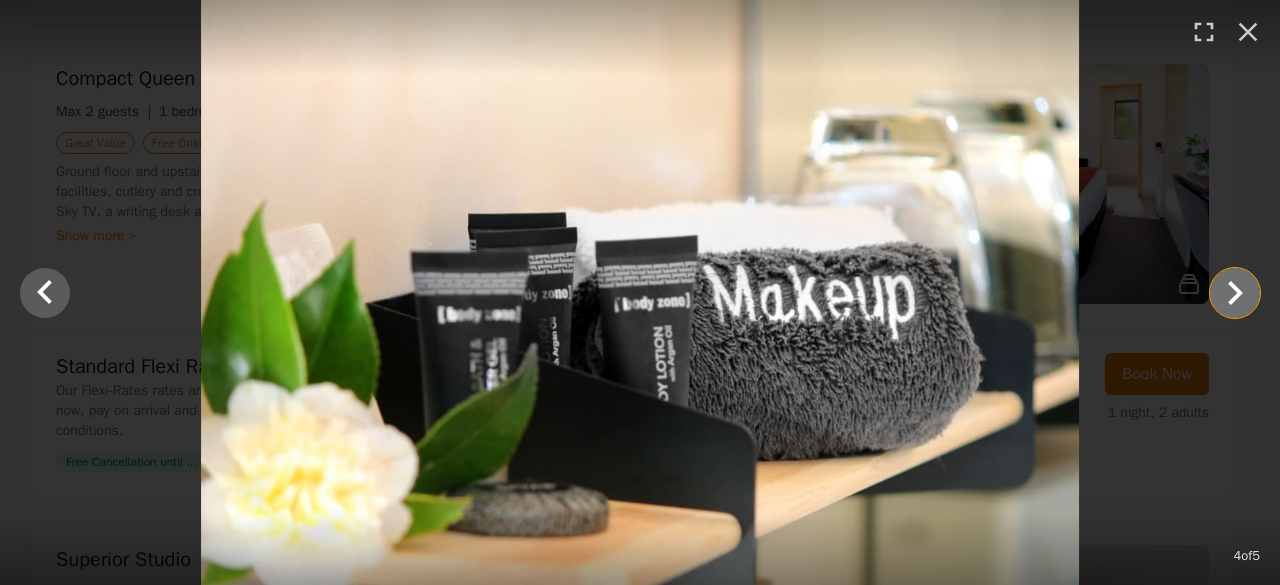 click 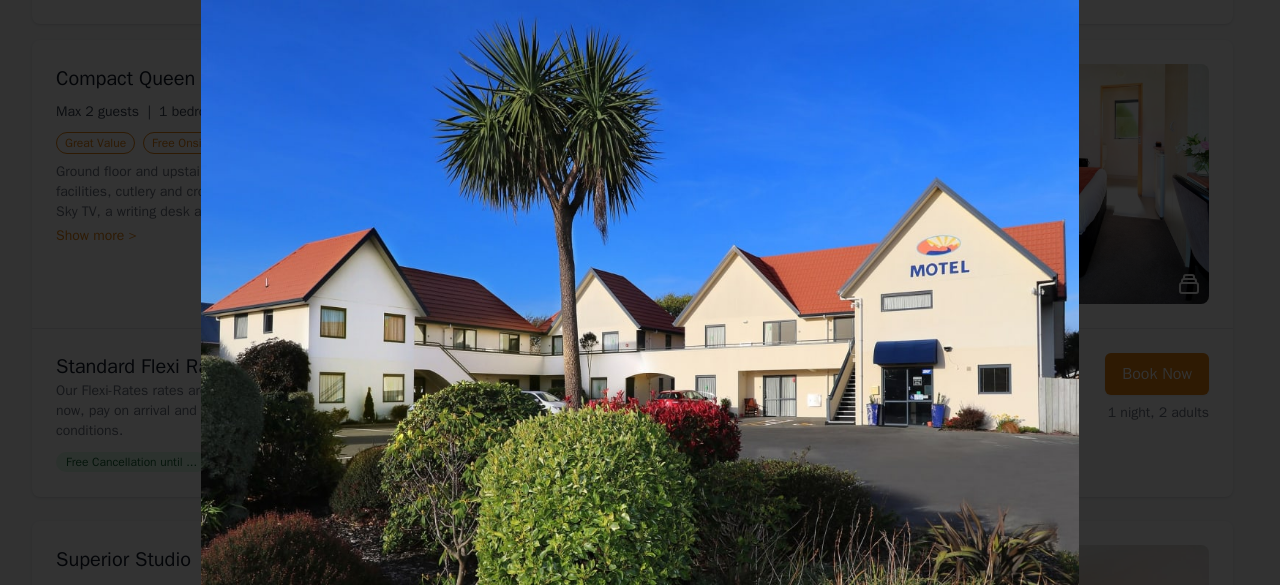 click at bounding box center (640, 292) 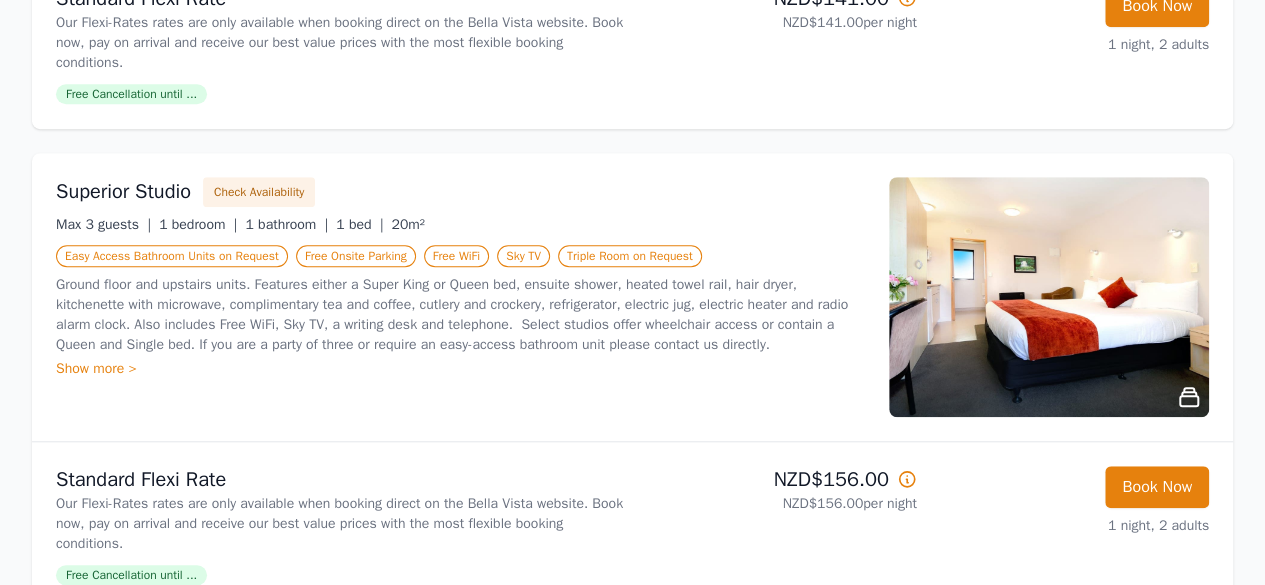 scroll, scrollTop: 700, scrollLeft: 0, axis: vertical 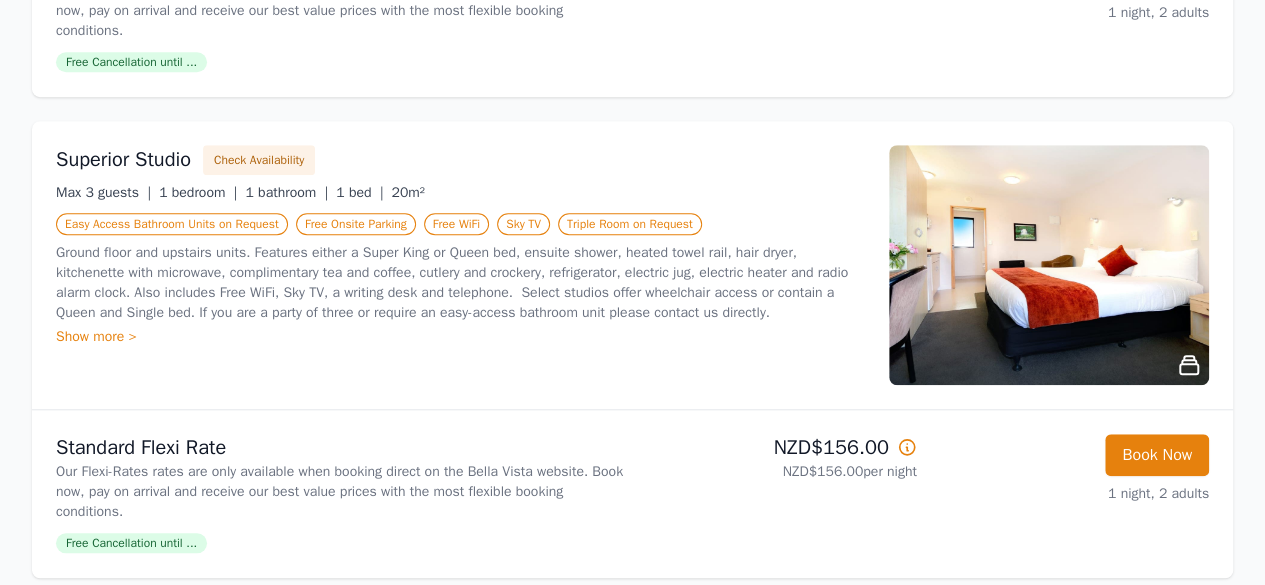 click at bounding box center [1049, 265] 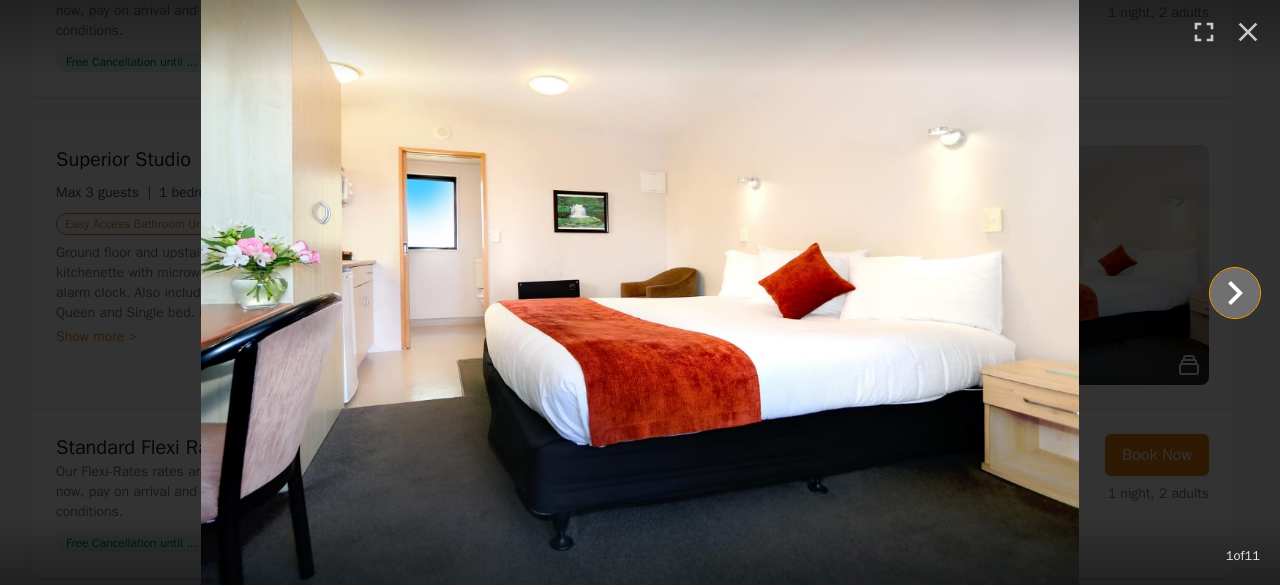 click 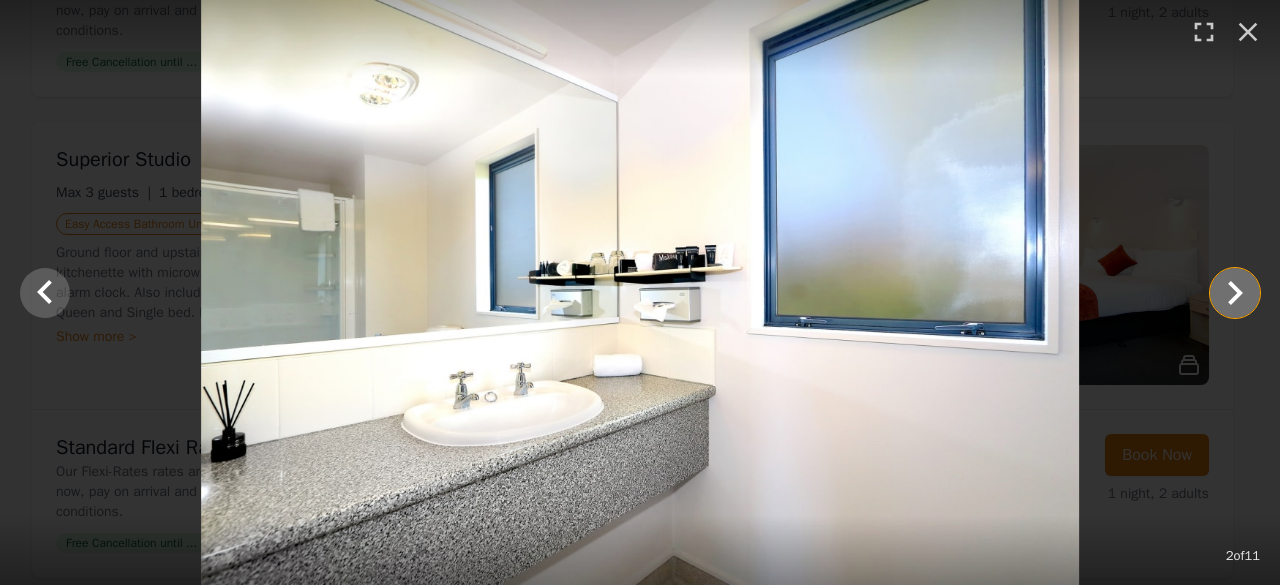 click 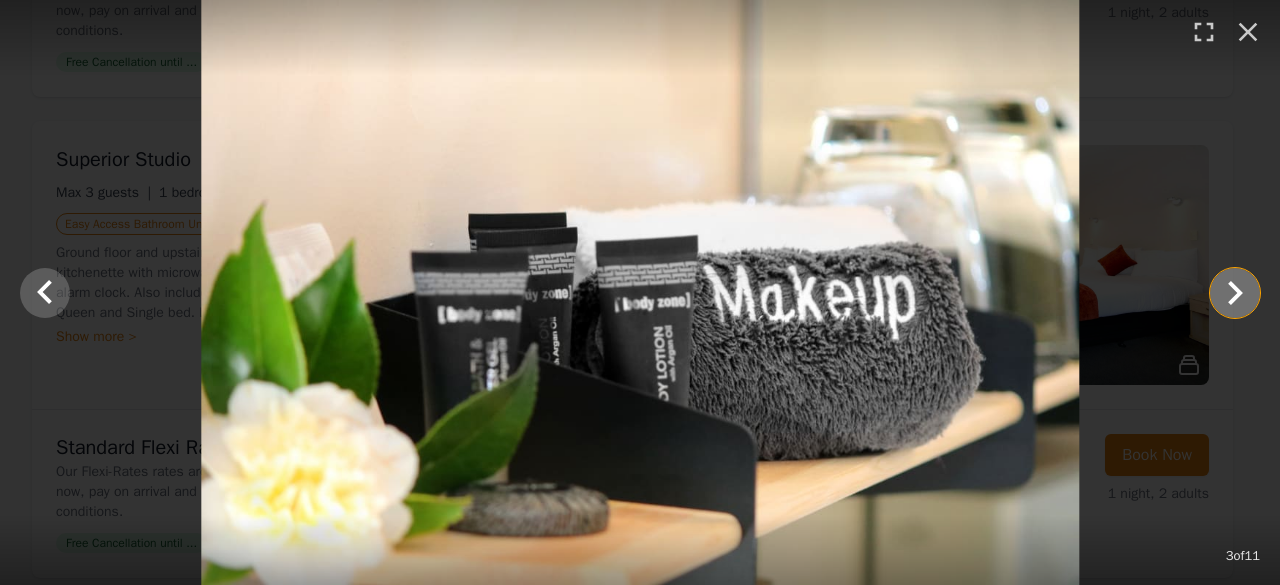 click 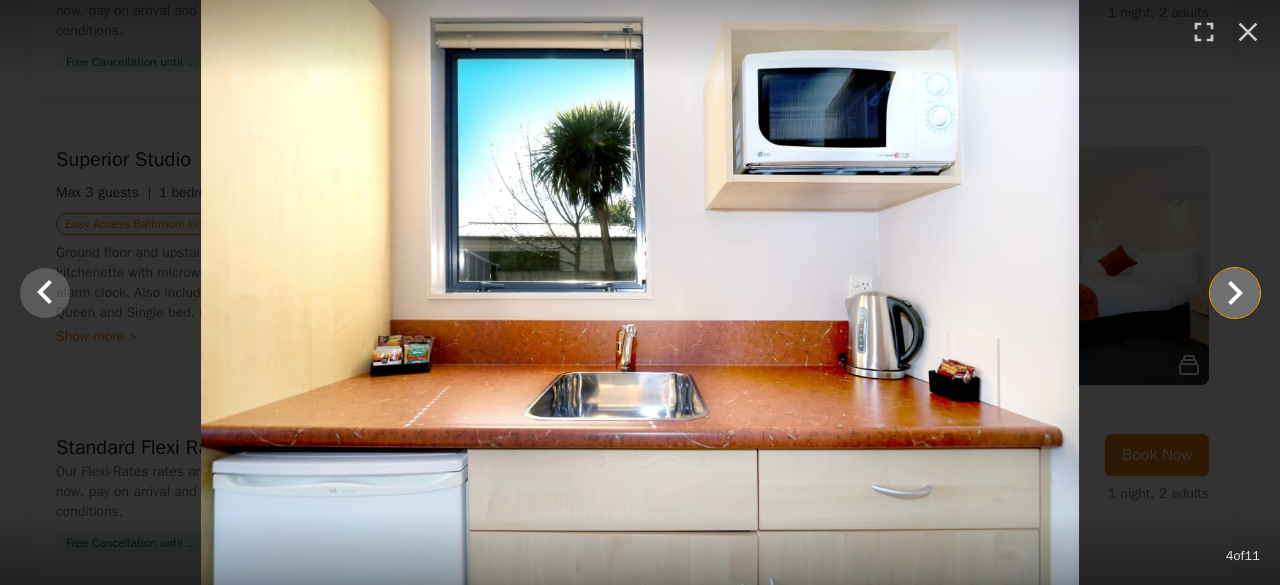 click 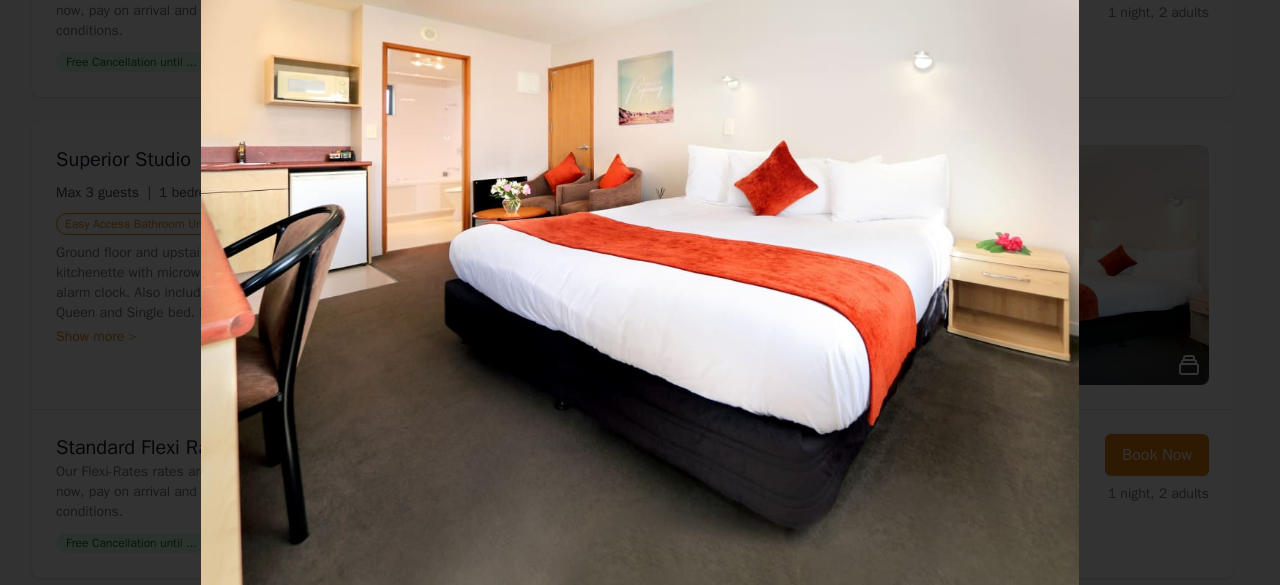 click 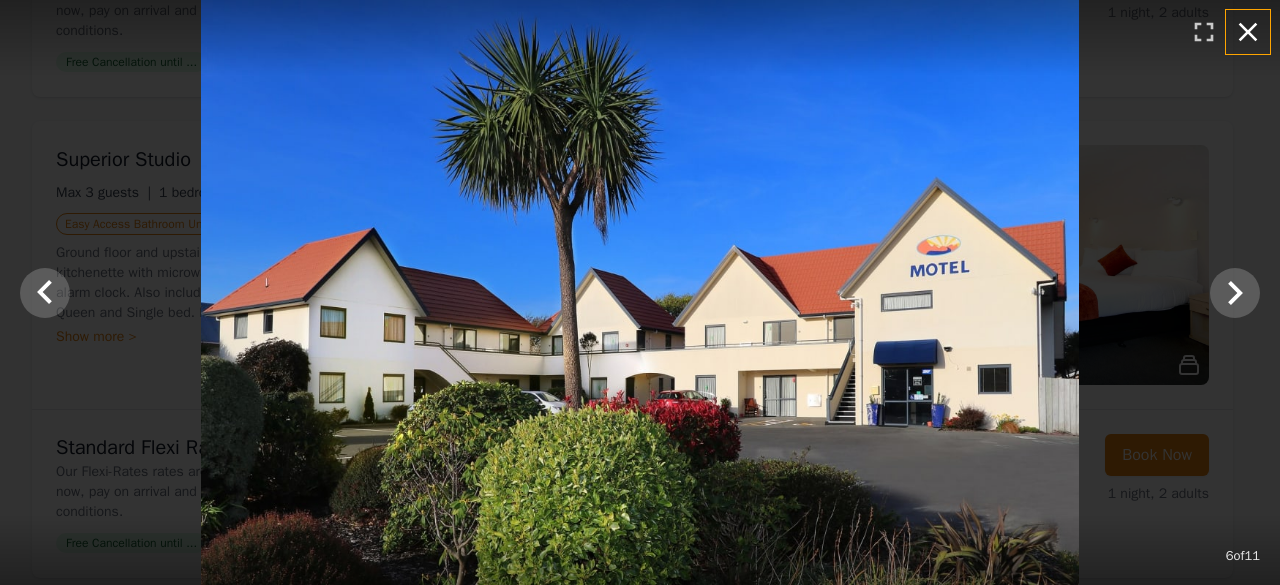 click 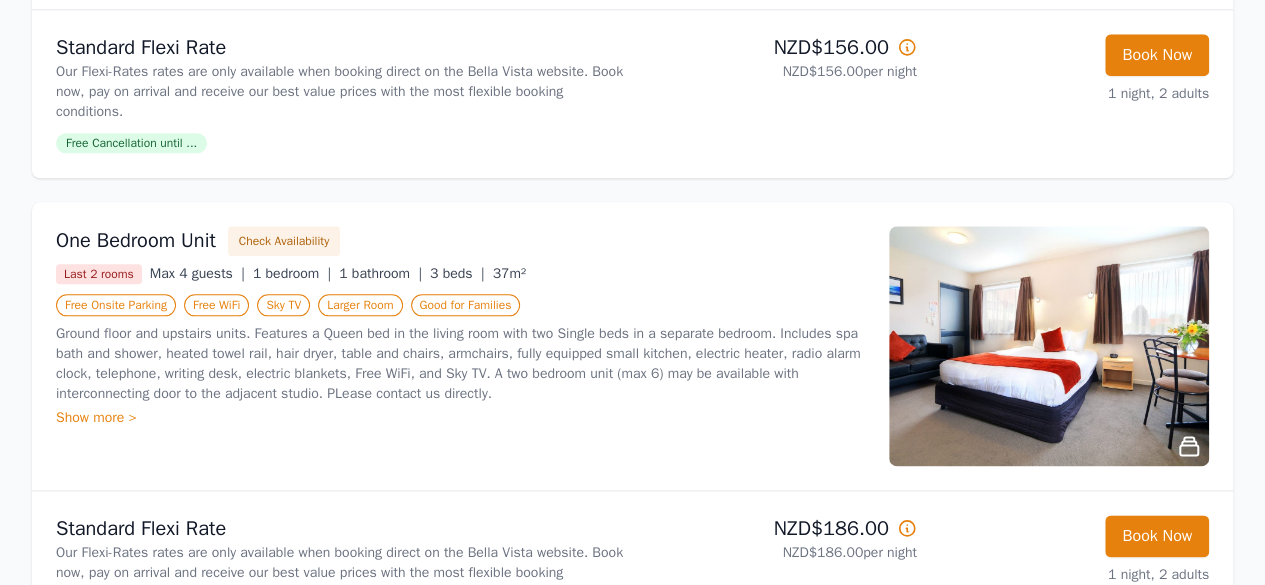 scroll, scrollTop: 1200, scrollLeft: 0, axis: vertical 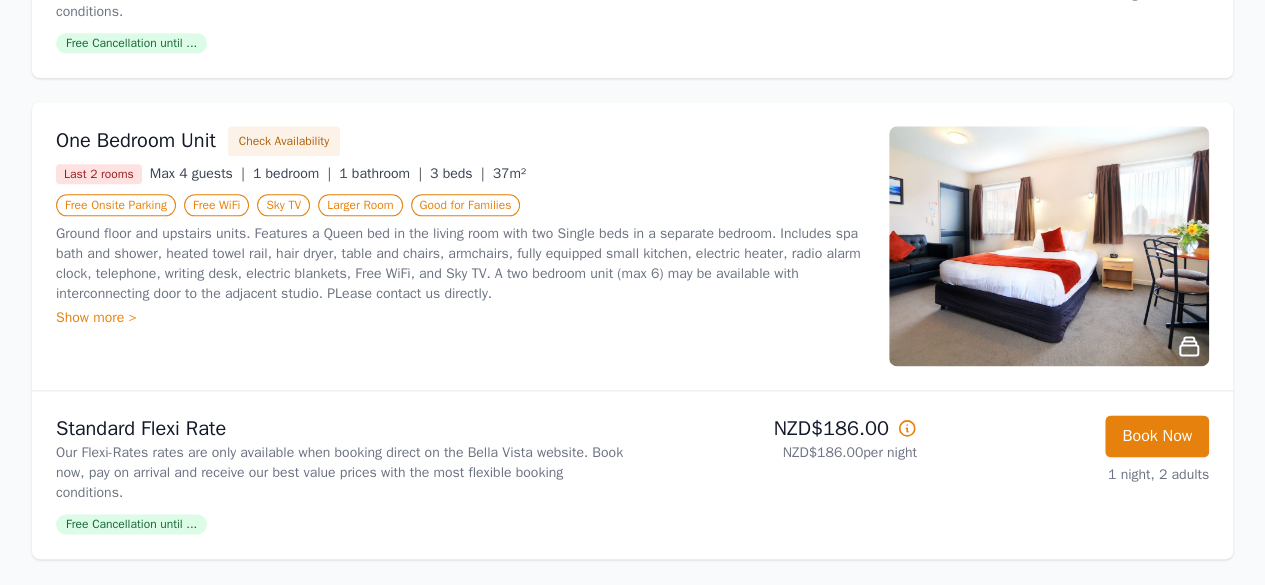 click at bounding box center [1049, 246] 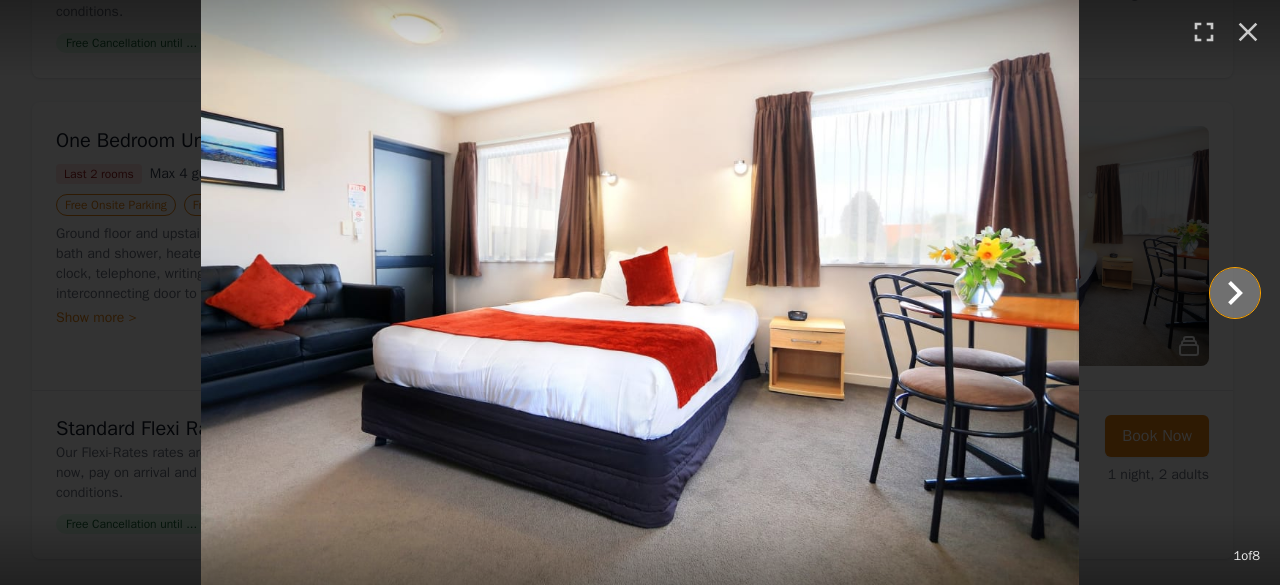 click 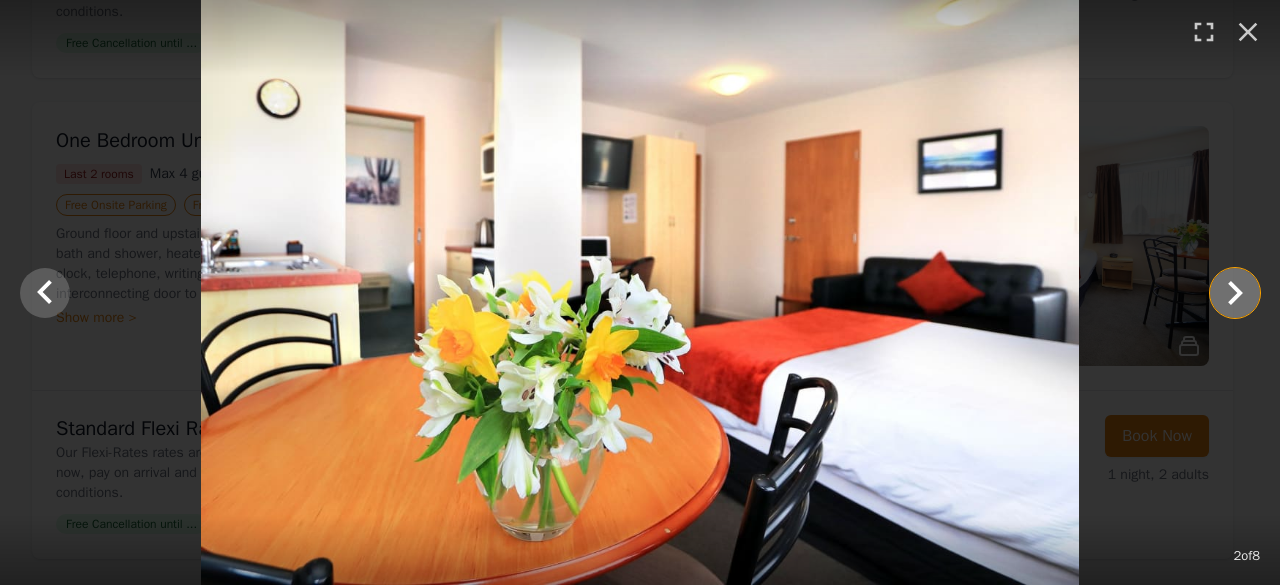 click 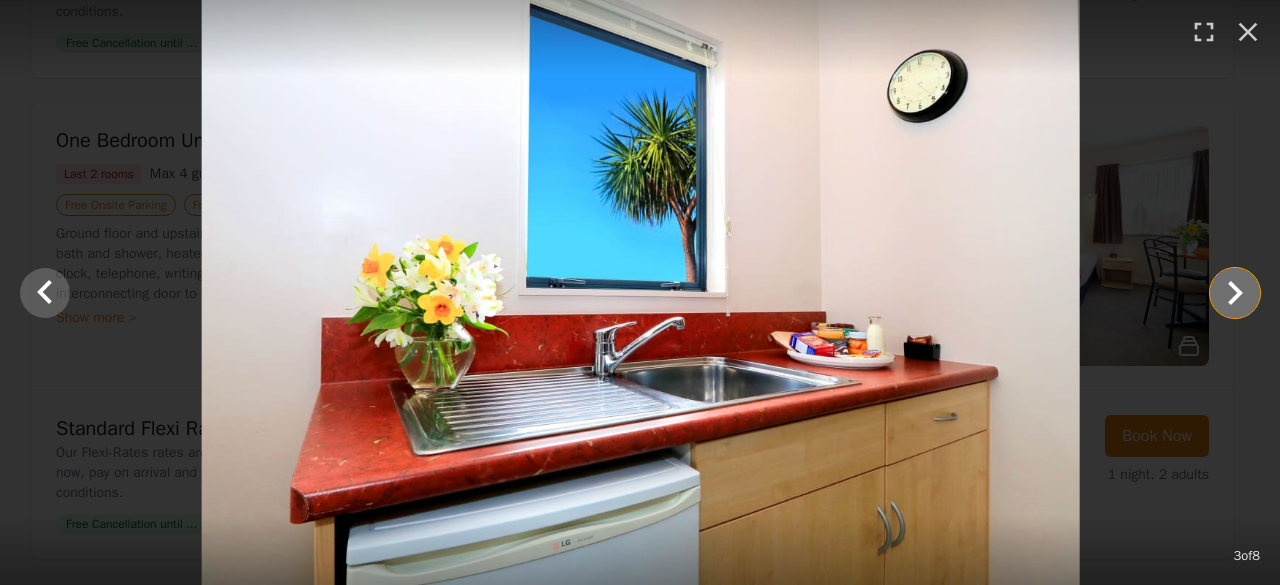 click 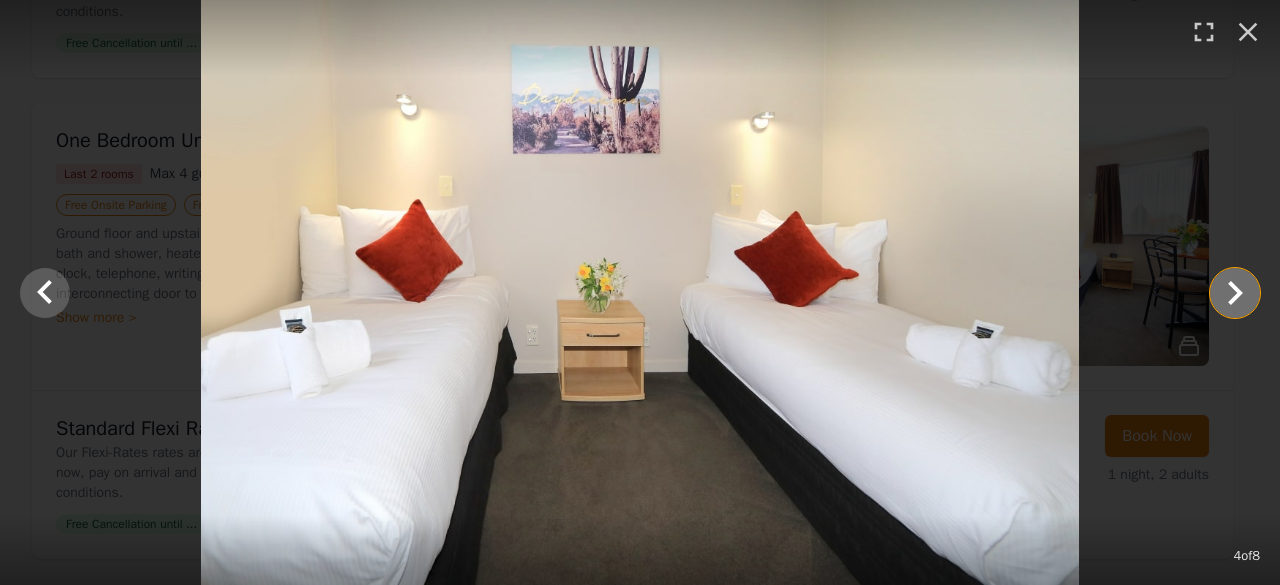 click 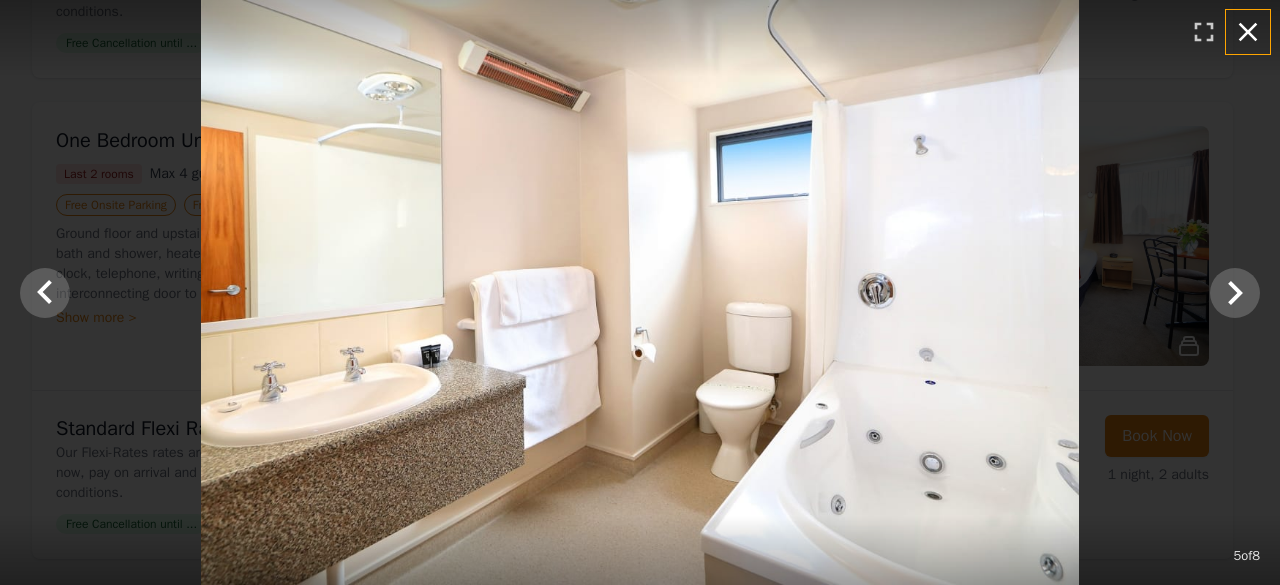 click 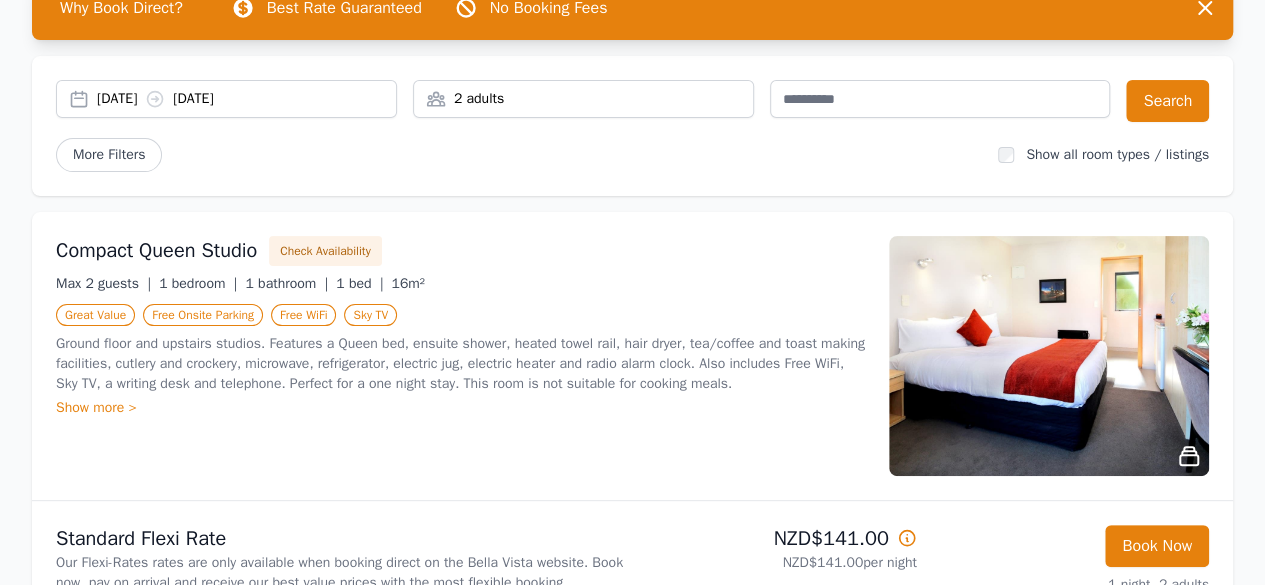 scroll, scrollTop: 0, scrollLeft: 0, axis: both 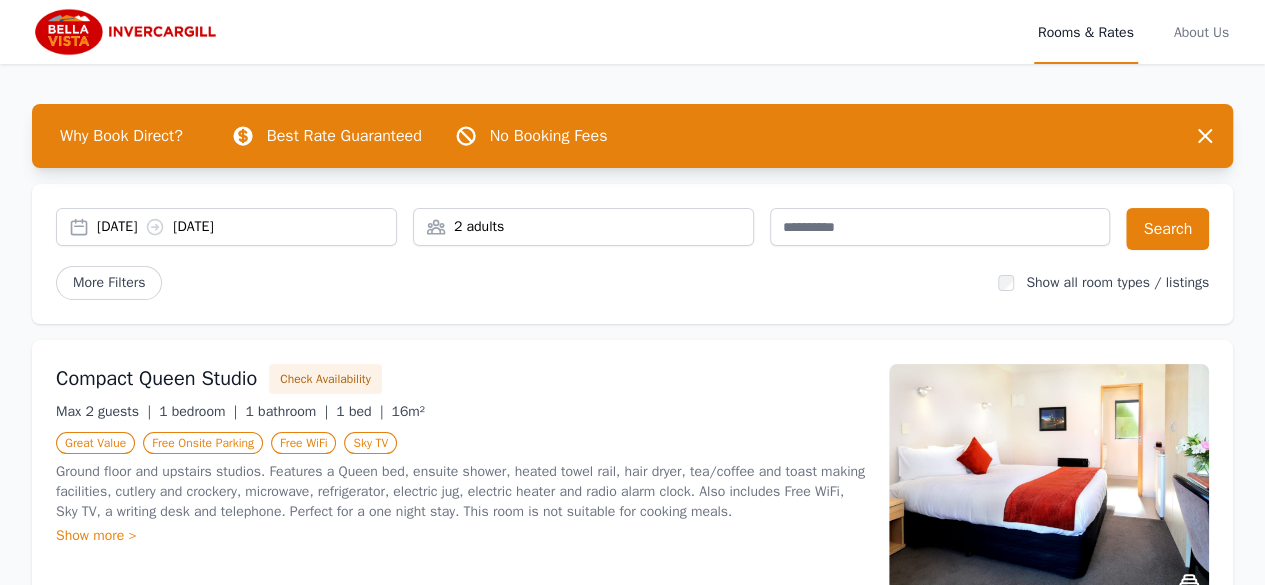 click at bounding box center [128, 32] 